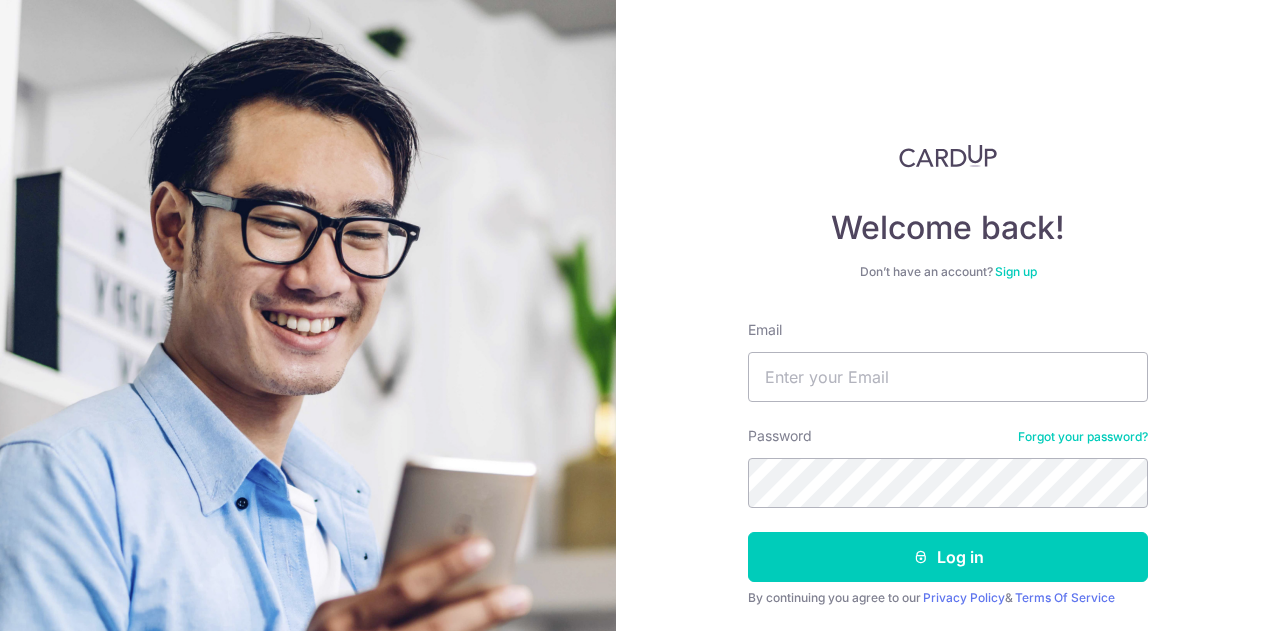 scroll, scrollTop: 0, scrollLeft: 0, axis: both 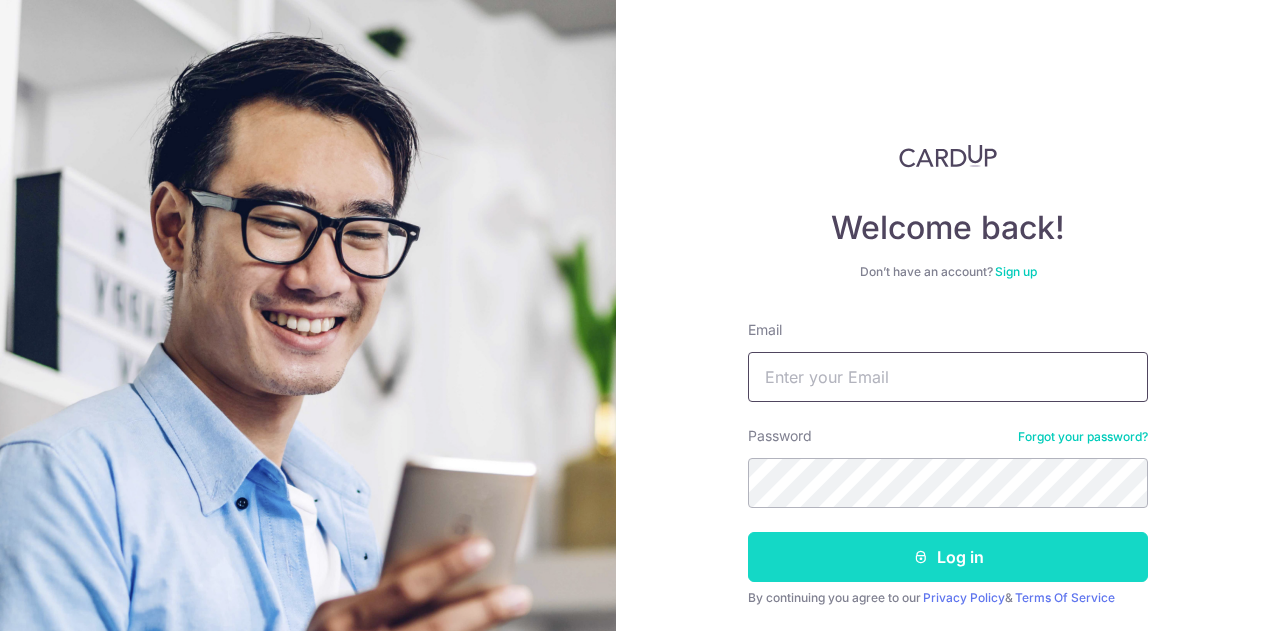 type on "zhangjc36@hotmail.com" 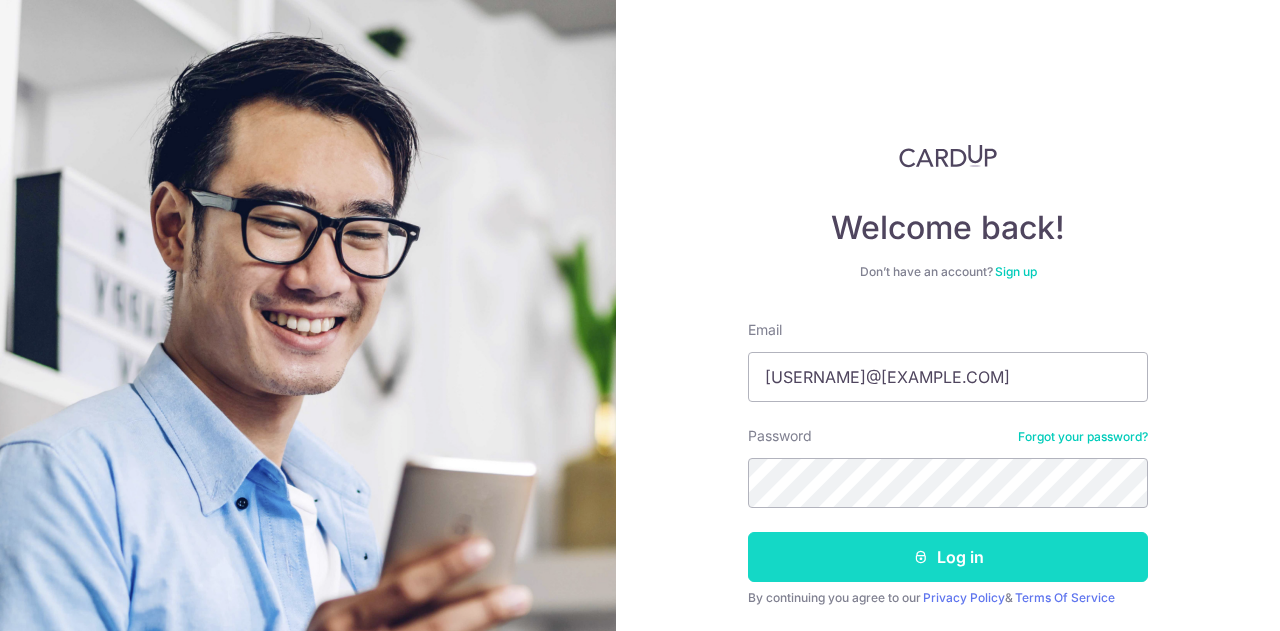 click on "Log in" at bounding box center (948, 557) 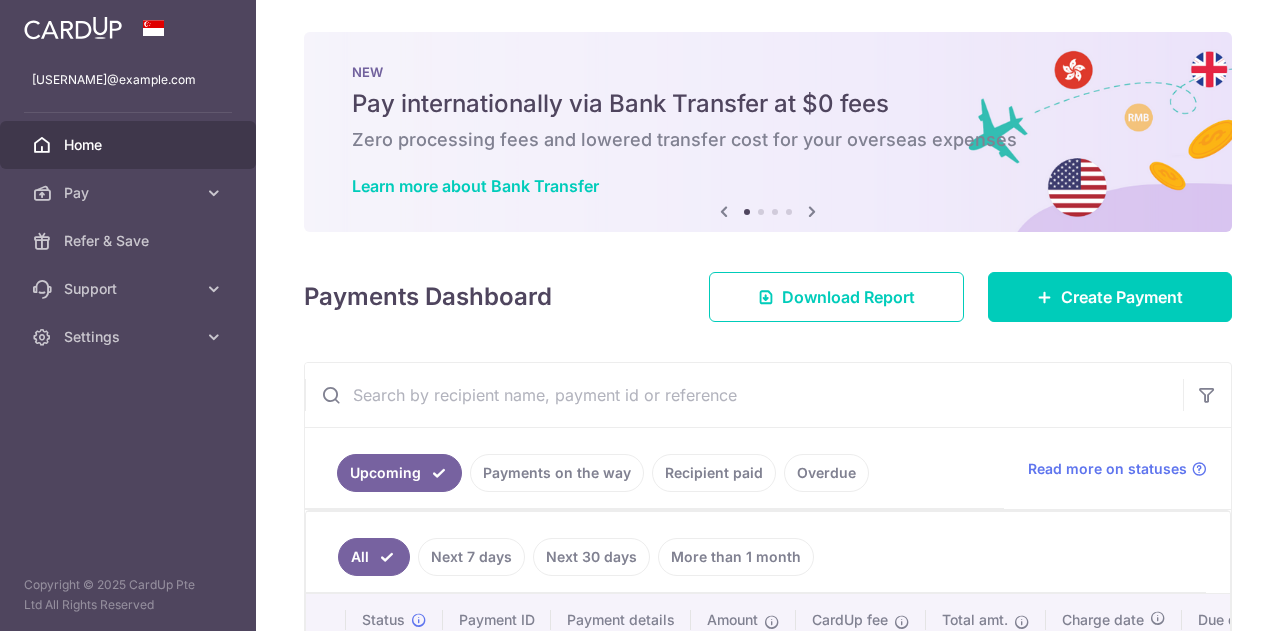 scroll, scrollTop: 0, scrollLeft: 0, axis: both 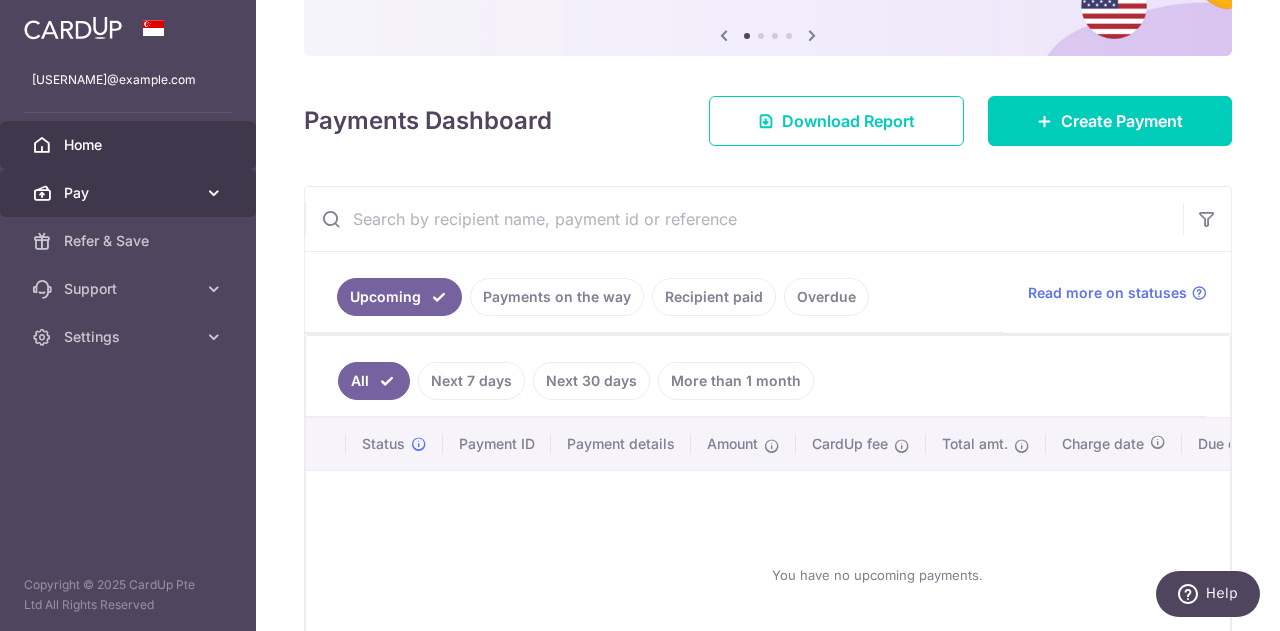 click on "Pay" at bounding box center [130, 193] 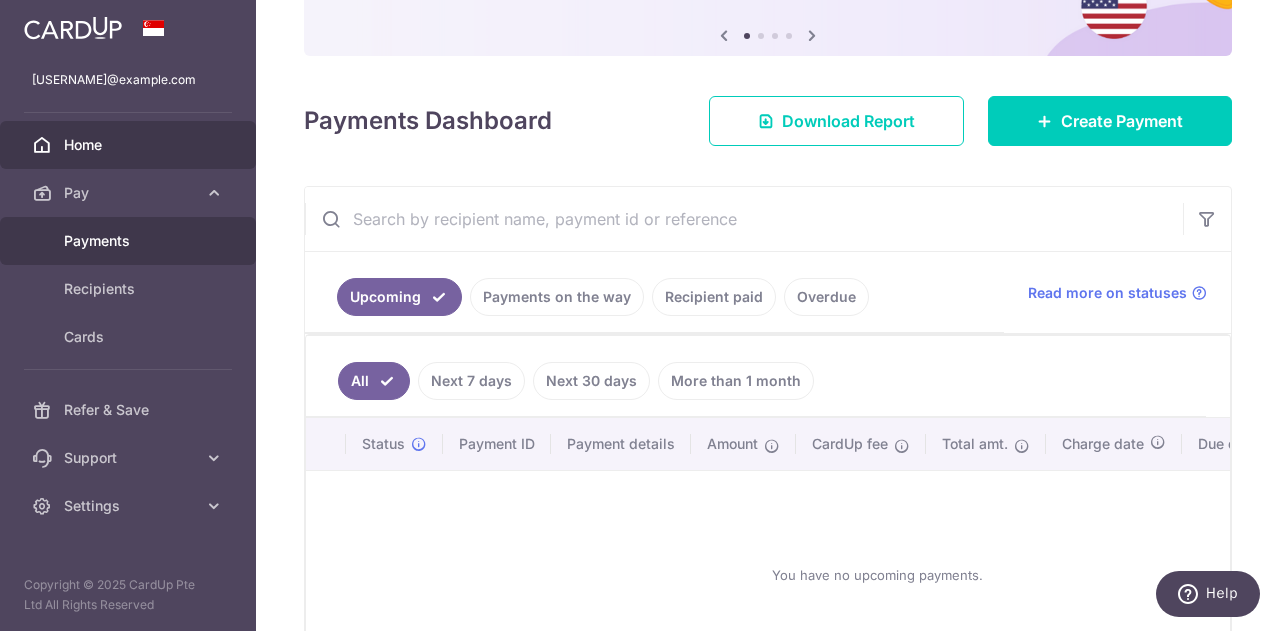 click on "Payments" at bounding box center [130, 241] 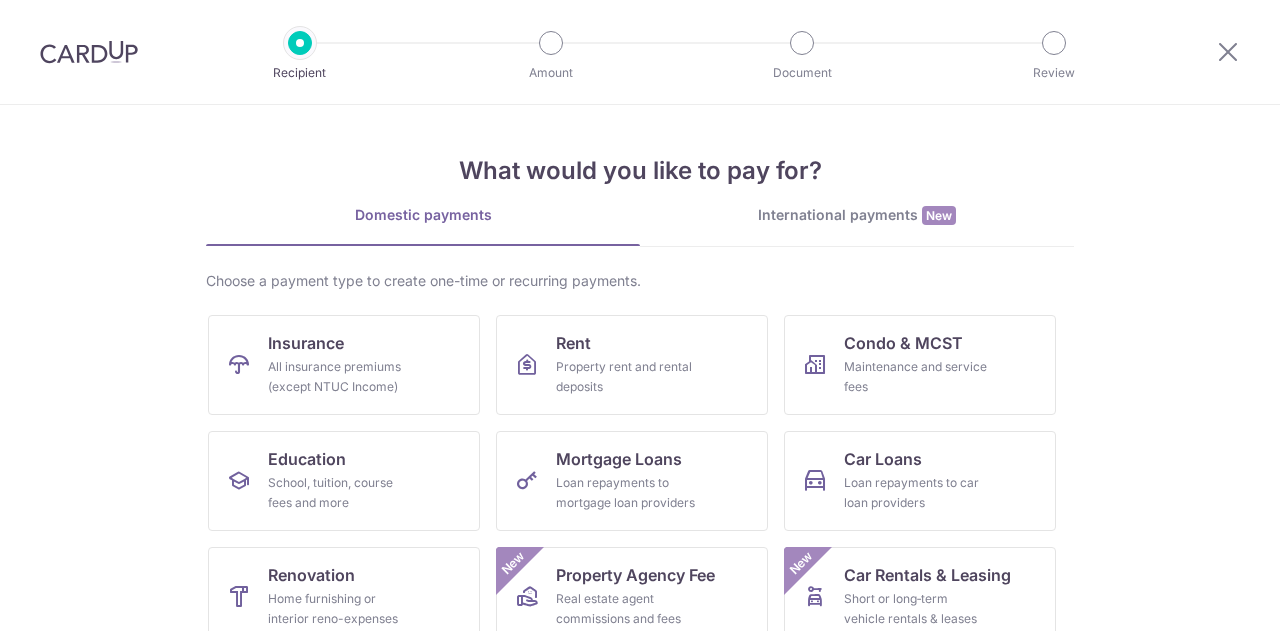 scroll, scrollTop: 0, scrollLeft: 0, axis: both 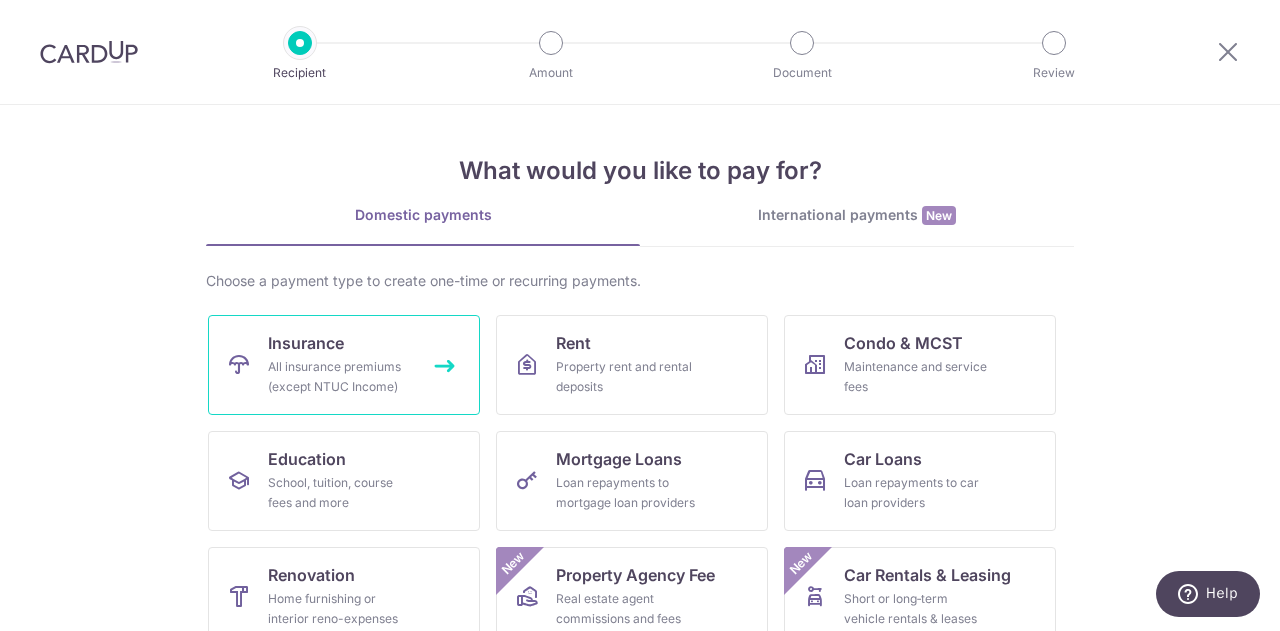 click on "Insurance All insurance premiums (except NTUC Income)" at bounding box center [344, 365] 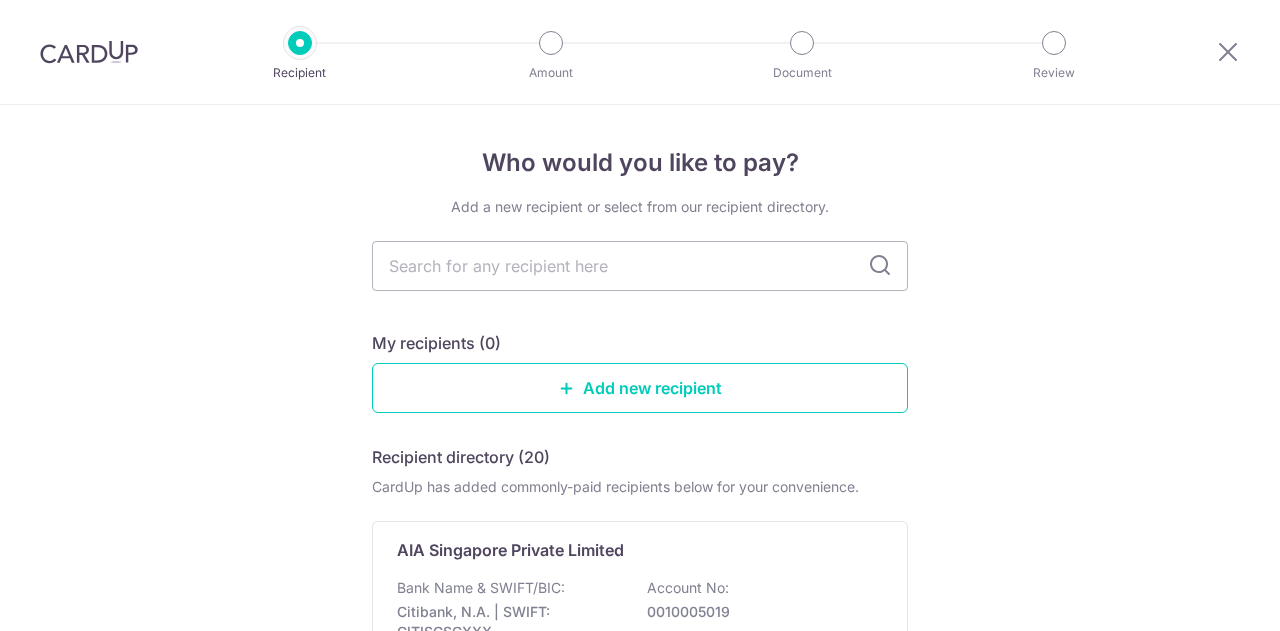 scroll, scrollTop: 0, scrollLeft: 0, axis: both 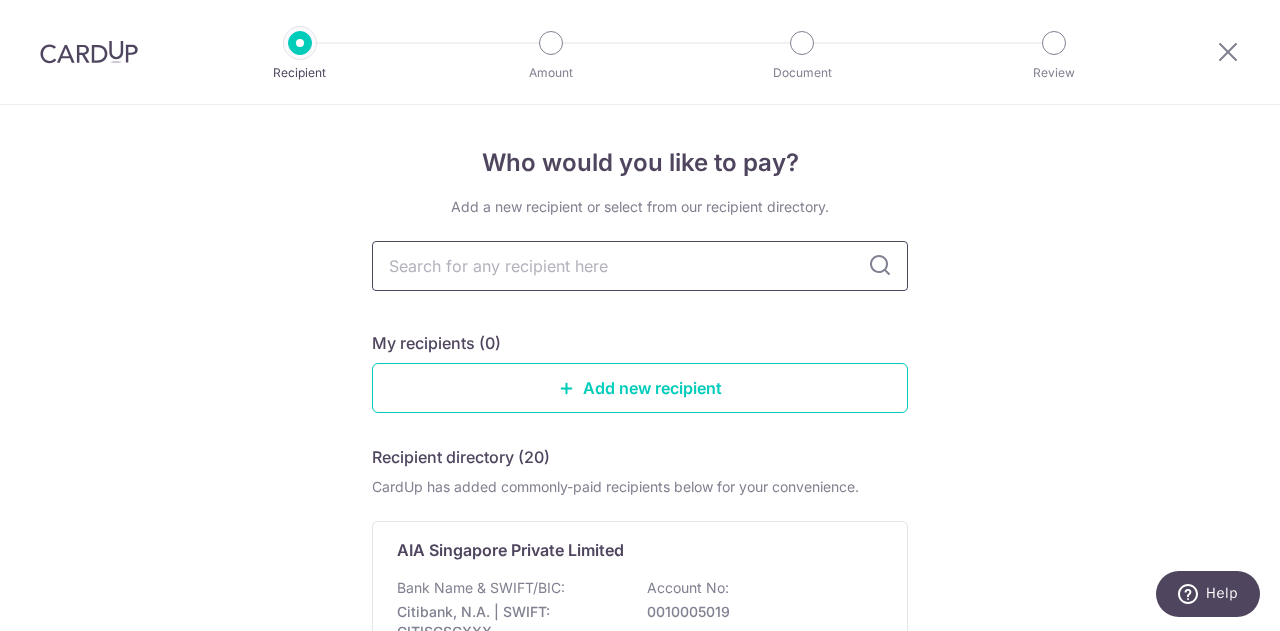 click at bounding box center [640, 266] 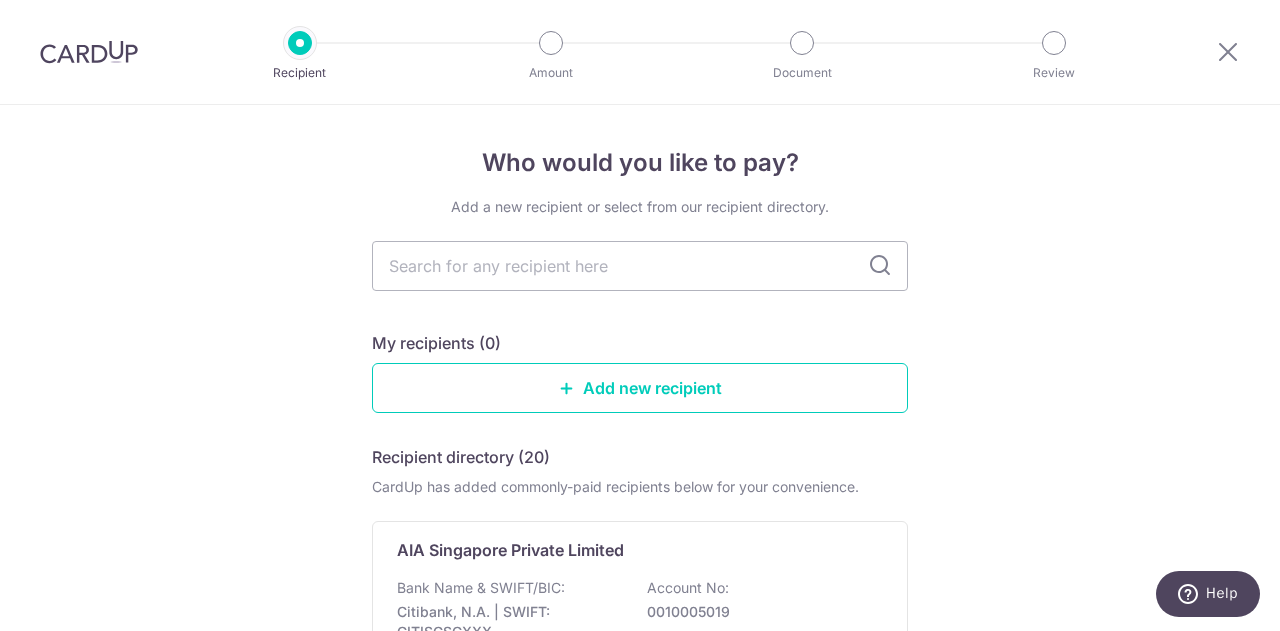 click on "Who would you like to pay?
Add a new recipient or select from our recipient directory.
My recipients (0)
Add new recipient
Recipient directory (20)
CardUp has added commonly-paid recipients below for your convenience.
AIA Singapore Private Limited
Bank Name & SWIFT/BIC:
Citibank, N.A. | SWIFT: CITISGSGXXX
Account No:
0010005019
View
AIG Asia Pacific Insurance Pte Ltd
Bank Name & SWIFT/BIC:
Citibank, N.A. | SWIFT: CITISGSGXXX
Account No:" at bounding box center (640, 1418) 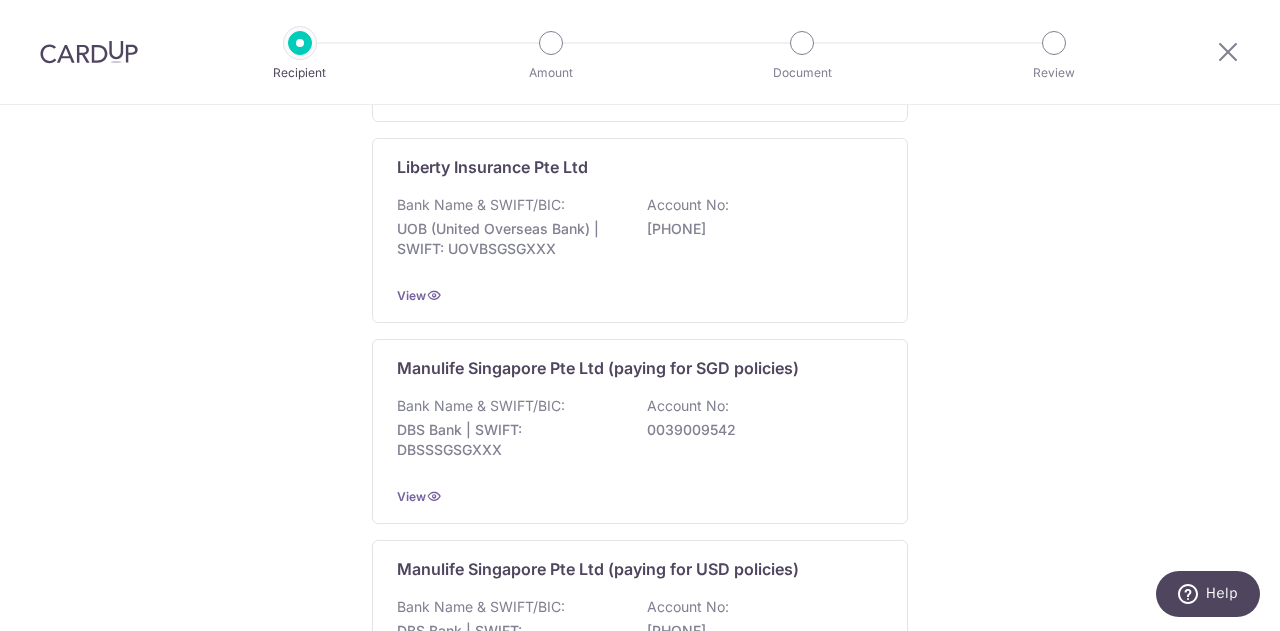 scroll, scrollTop: 2088, scrollLeft: 0, axis: vertical 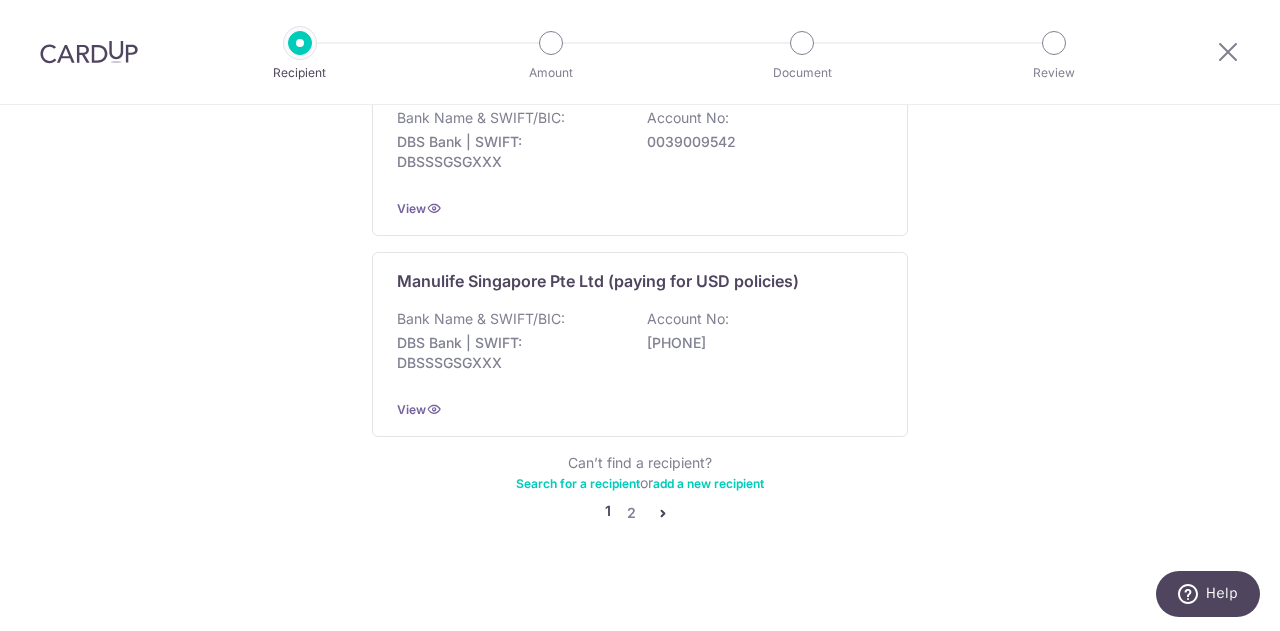click at bounding box center [663, 513] 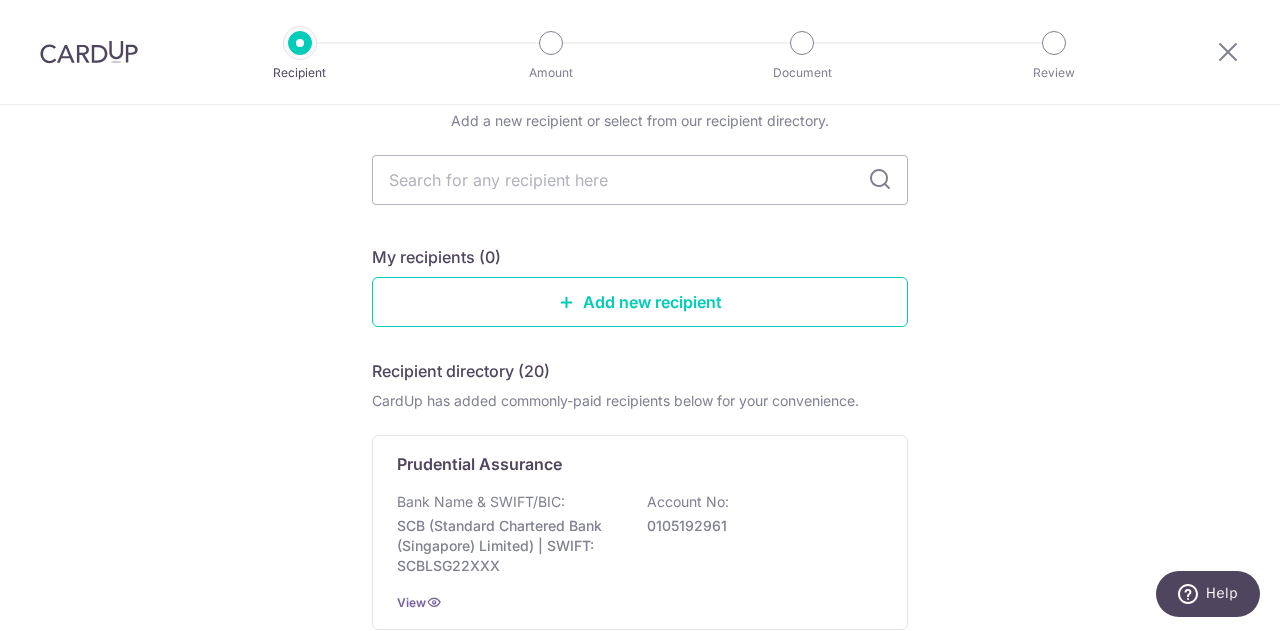 scroll, scrollTop: 0, scrollLeft: 0, axis: both 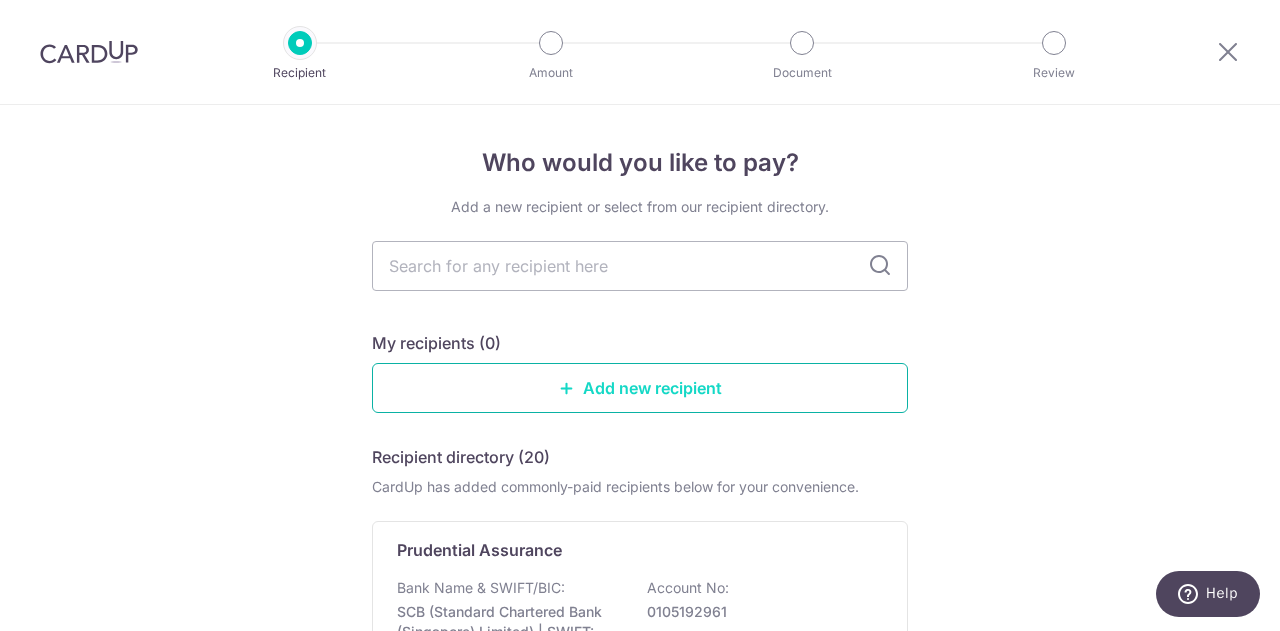 click on "Add new recipient" at bounding box center (640, 388) 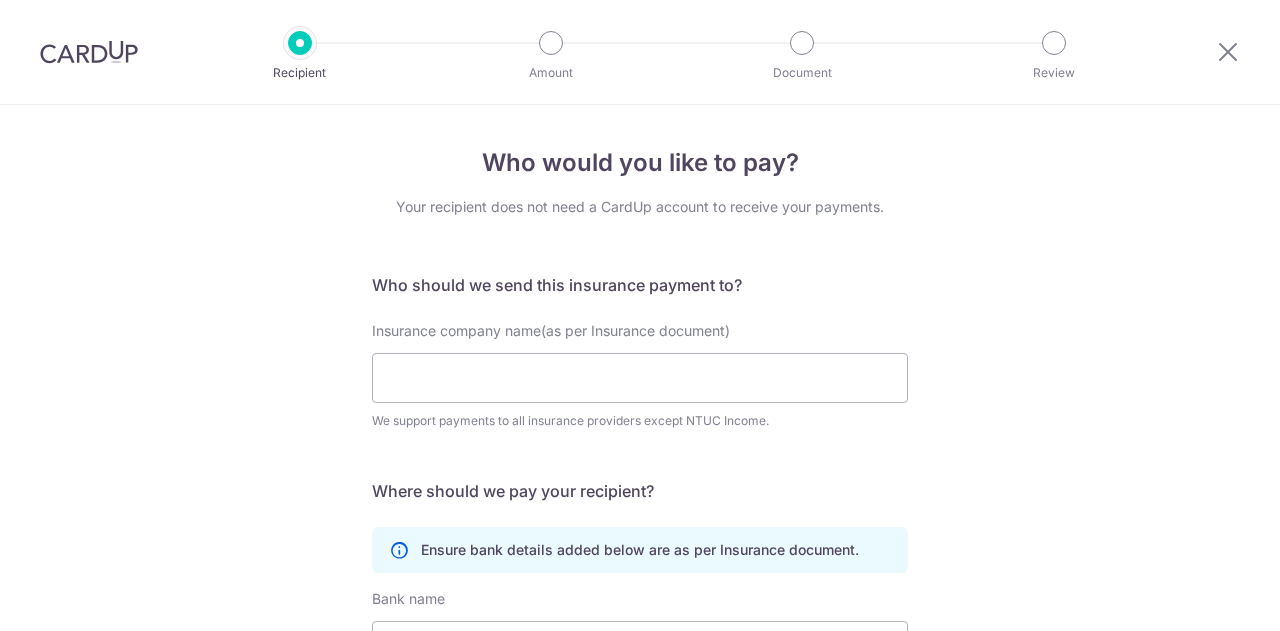 scroll, scrollTop: 0, scrollLeft: 0, axis: both 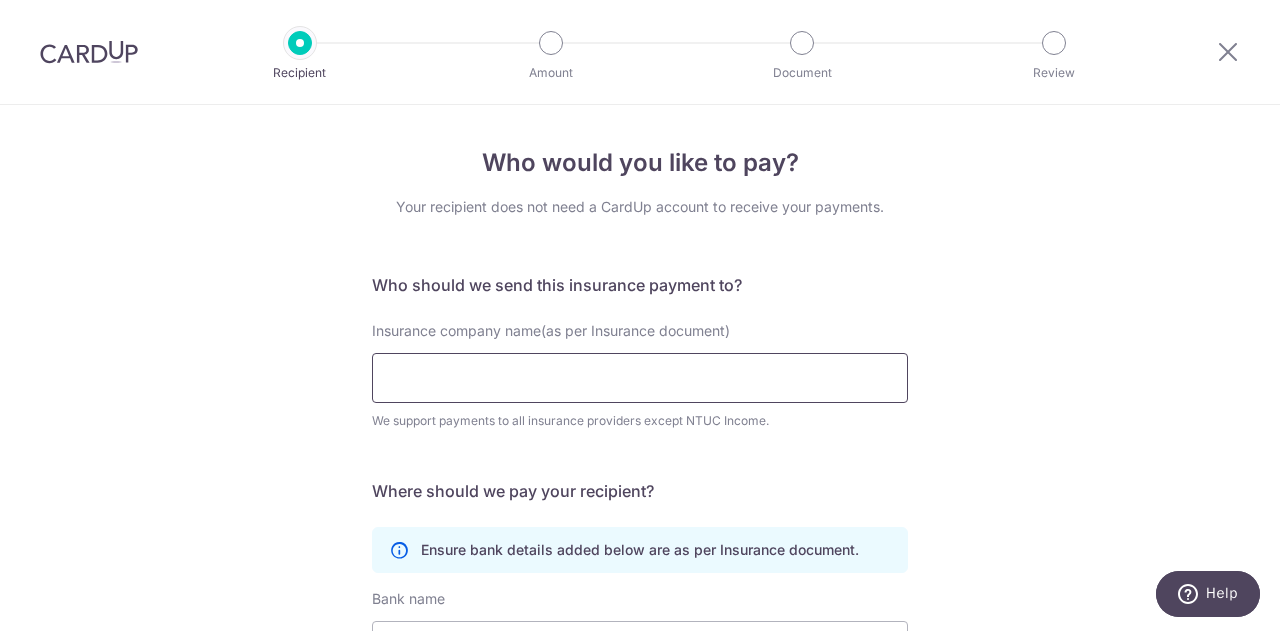 click on "Insurance company name(as per Insurance document)" at bounding box center (640, 378) 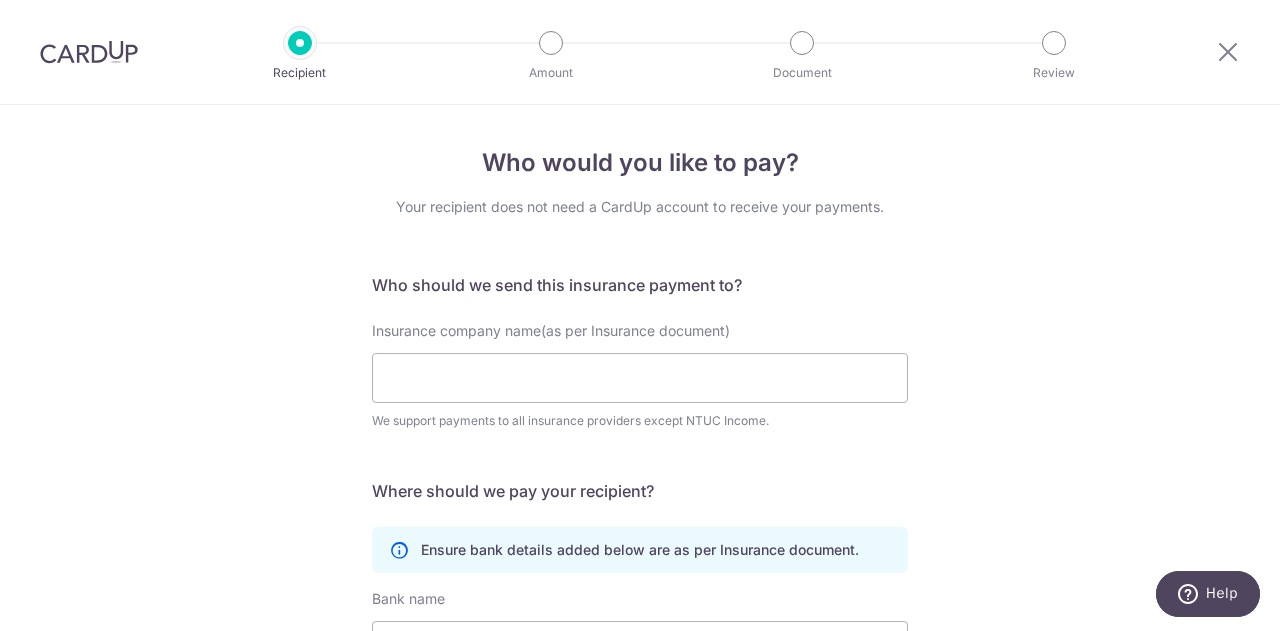 click on "Who would you like to pay?
Your recipient does not need a CardUp account to receive your payments.
Who should we send this insurance payment to?
Insurance company name(as per Insurance document)
We support payments to all insurance providers except NTUC Income.
Translation missing: en.no key
URL
Telephone
Where should we pay your recipient?
Ensure bank details added below are as per Insurance document.
Bank name" at bounding box center [640, 542] 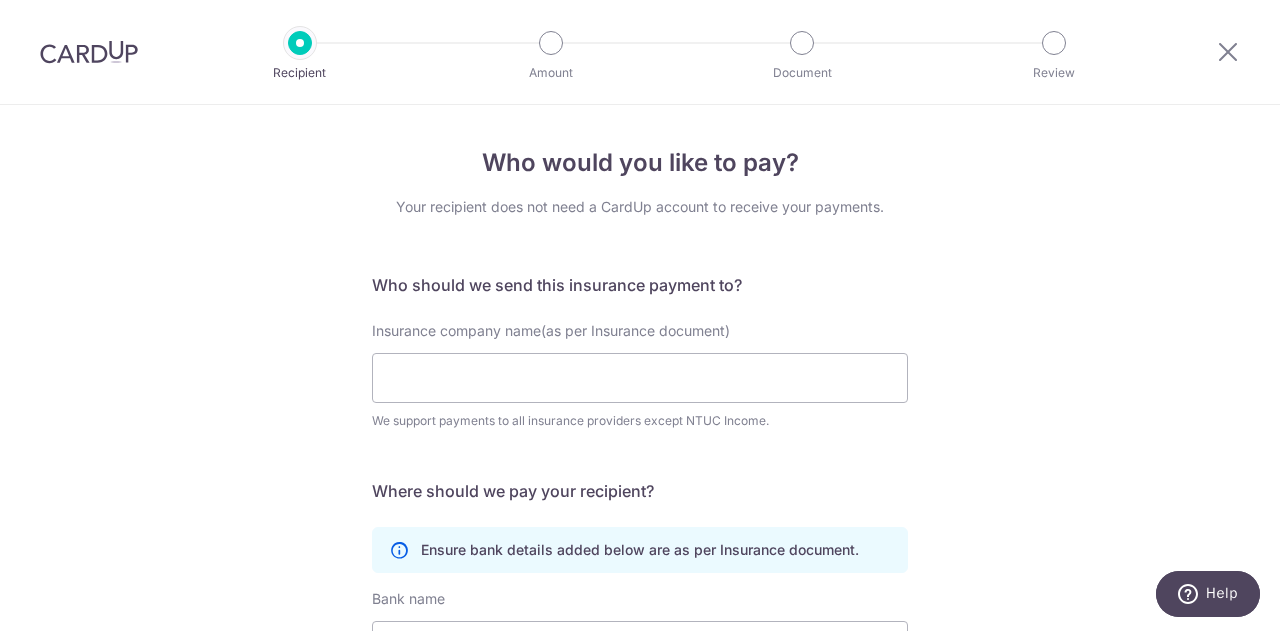 scroll, scrollTop: 346, scrollLeft: 0, axis: vertical 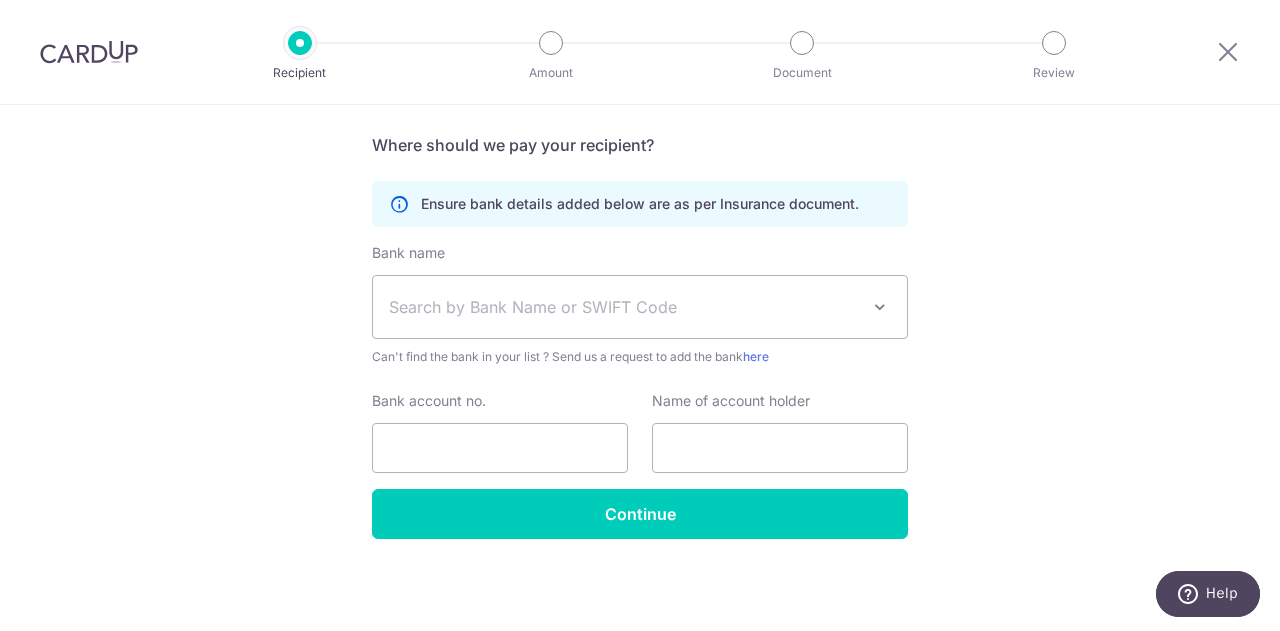 click on "Search by Bank Name or SWIFT Code" at bounding box center (624, 307) 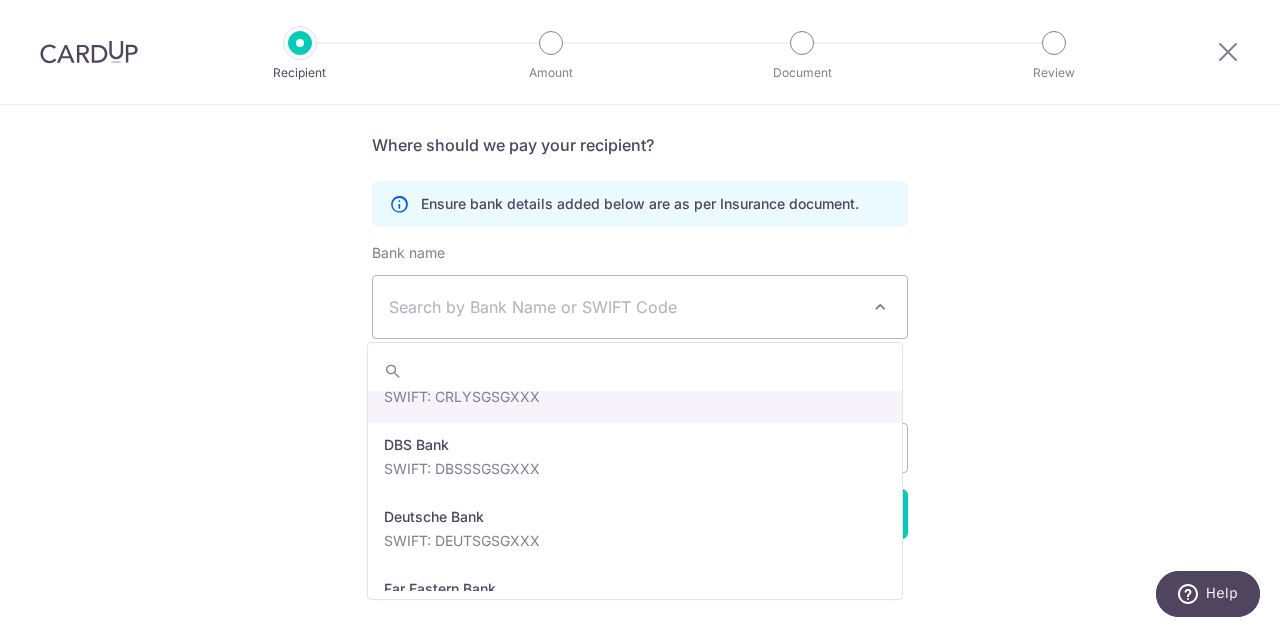 scroll, scrollTop: 1500, scrollLeft: 0, axis: vertical 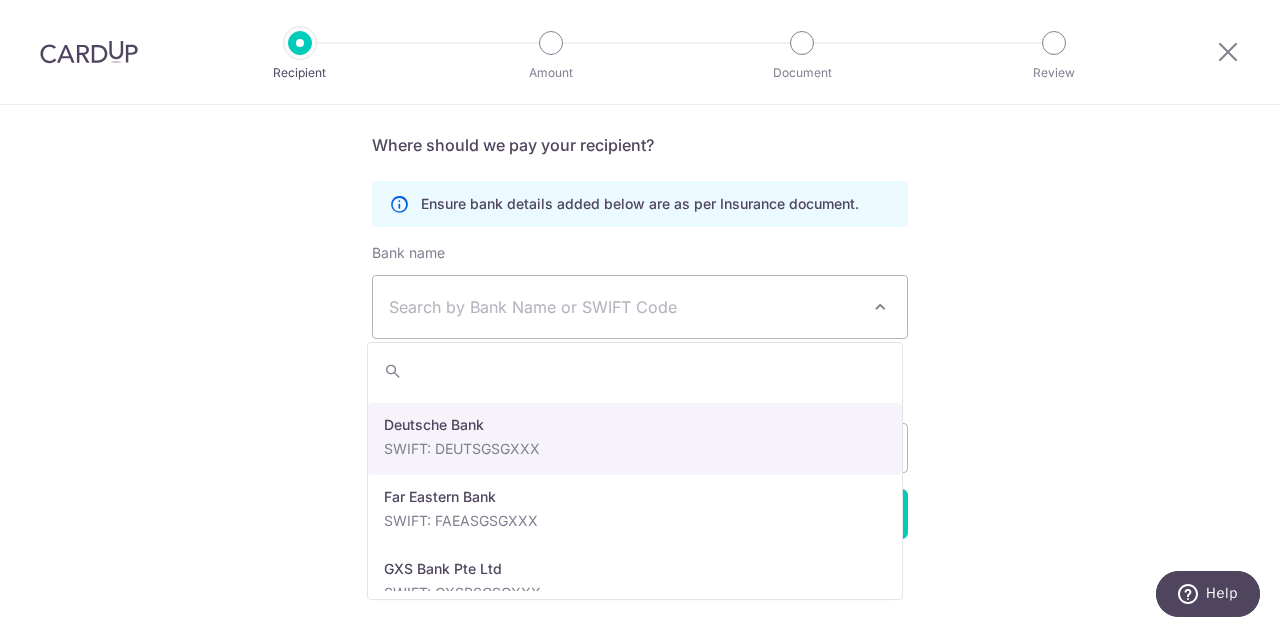 click on "Who would you like to pay?
Your recipient does not need a CardUp account to receive your payments.
Who should we send this insurance payment to?
Insurance company name(as per Insurance document)
We support payments to all insurance providers except NTUC Income.
Translation missing: en.no key
URL
Telephone
Where should we pay your recipient?
Ensure bank details added below are as per Insurance document.
Bank name" at bounding box center (640, 196) 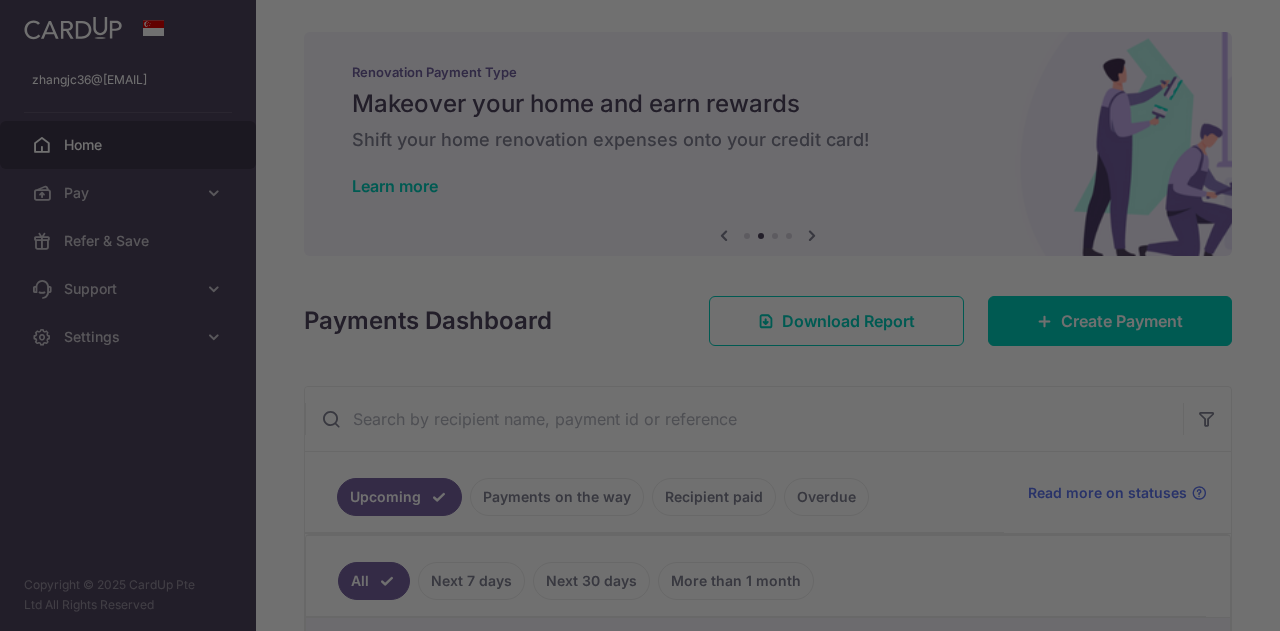 scroll, scrollTop: 0, scrollLeft: 0, axis: both 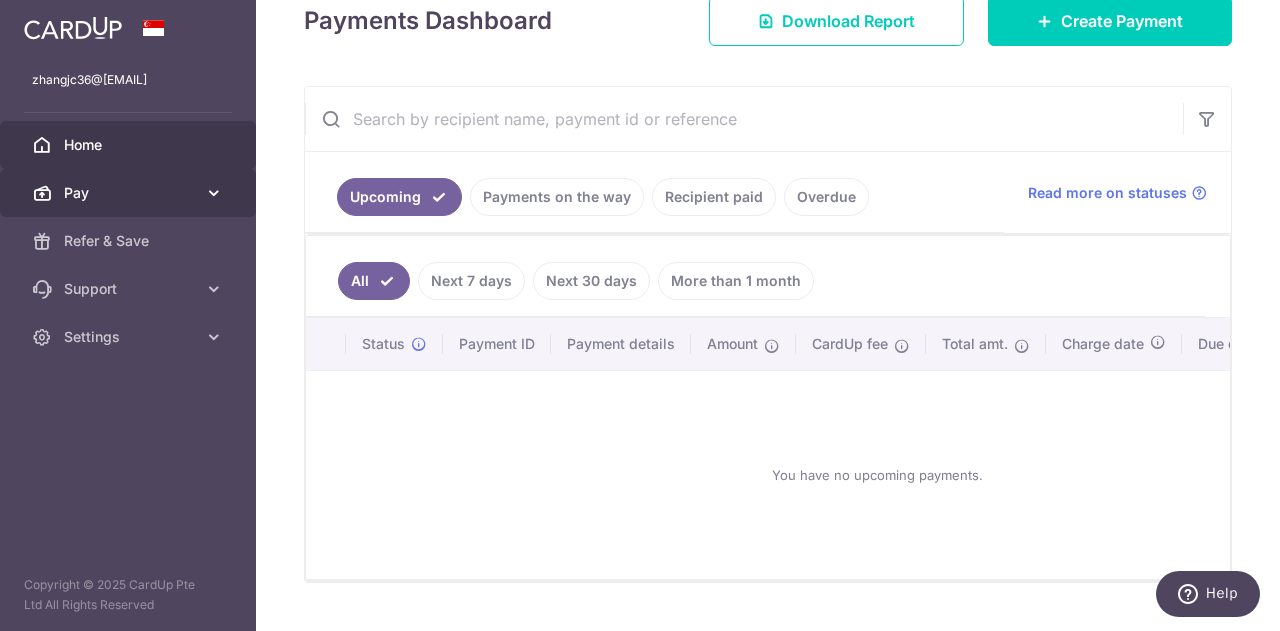 click on "Pay" at bounding box center (130, 193) 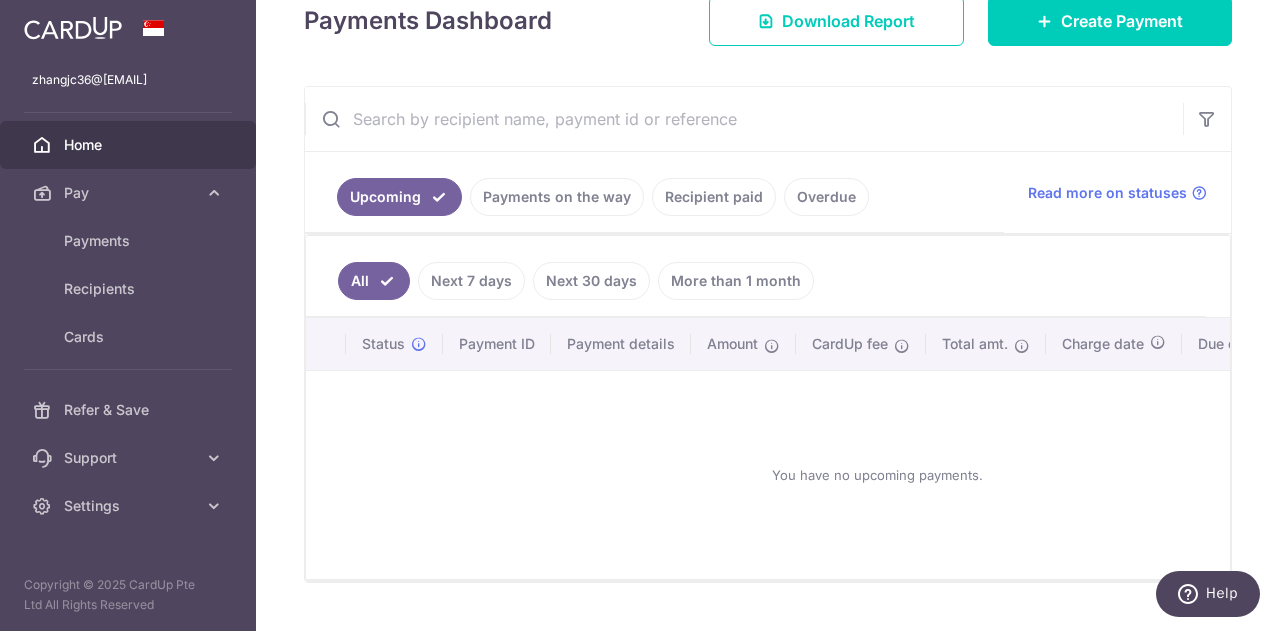 click on "Home" at bounding box center [130, 145] 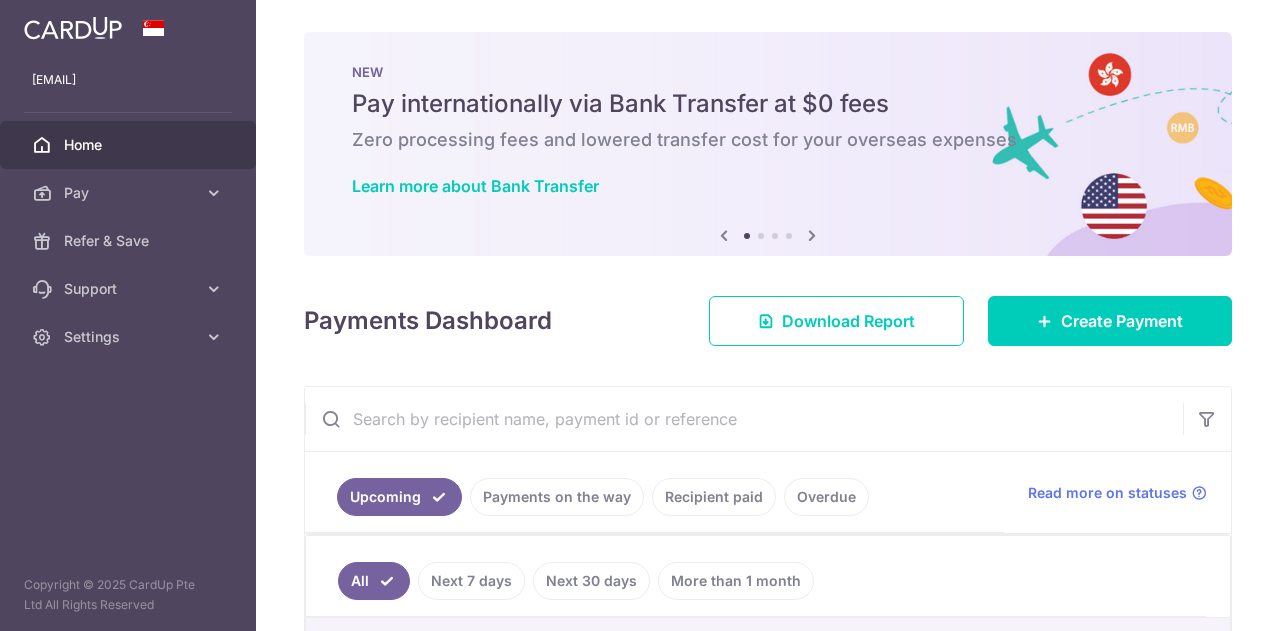 scroll, scrollTop: 0, scrollLeft: 0, axis: both 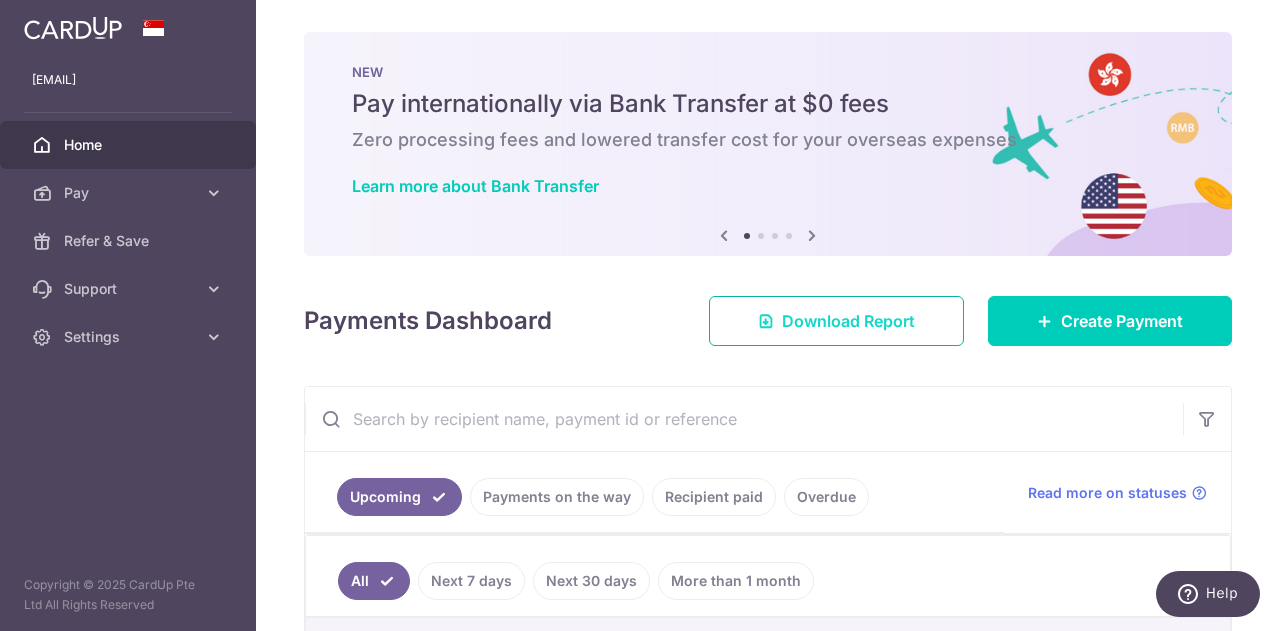 click at bounding box center (766, 321) 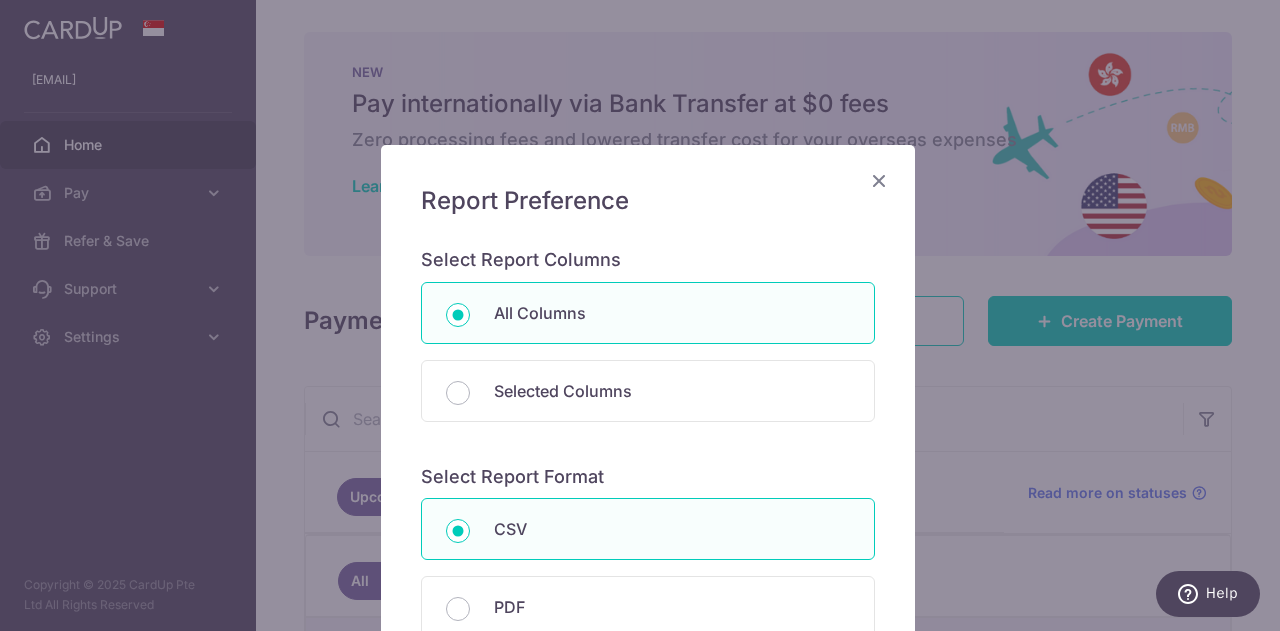 click at bounding box center [879, 180] 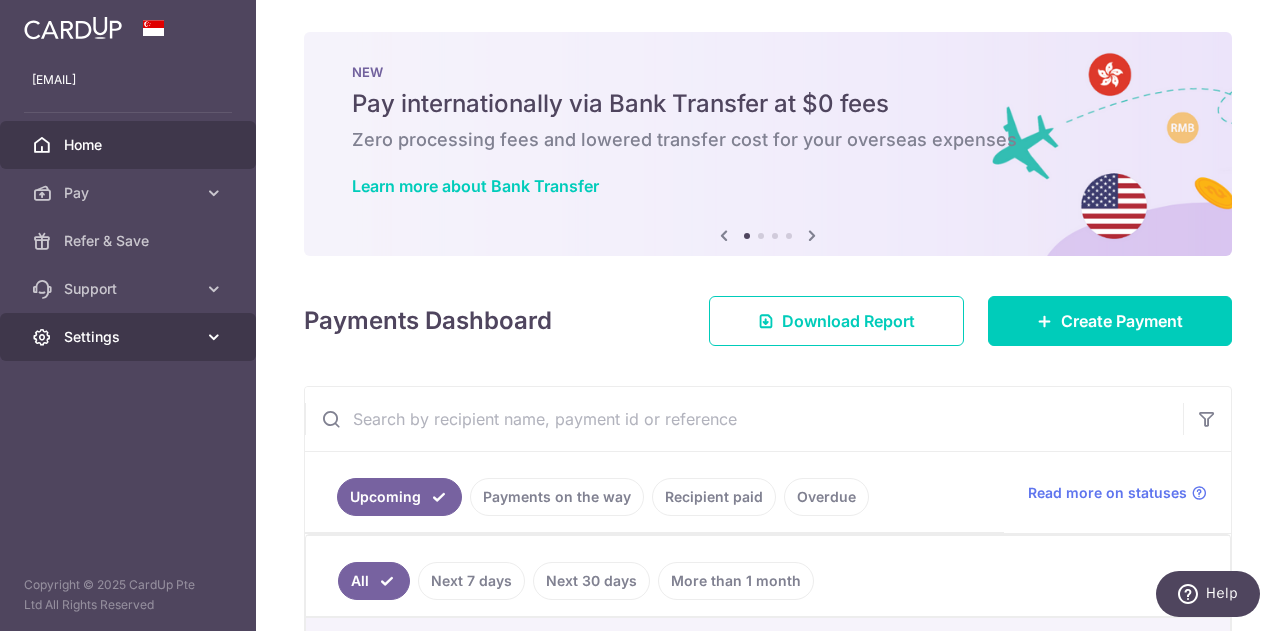 click on "Settings" at bounding box center [128, 337] 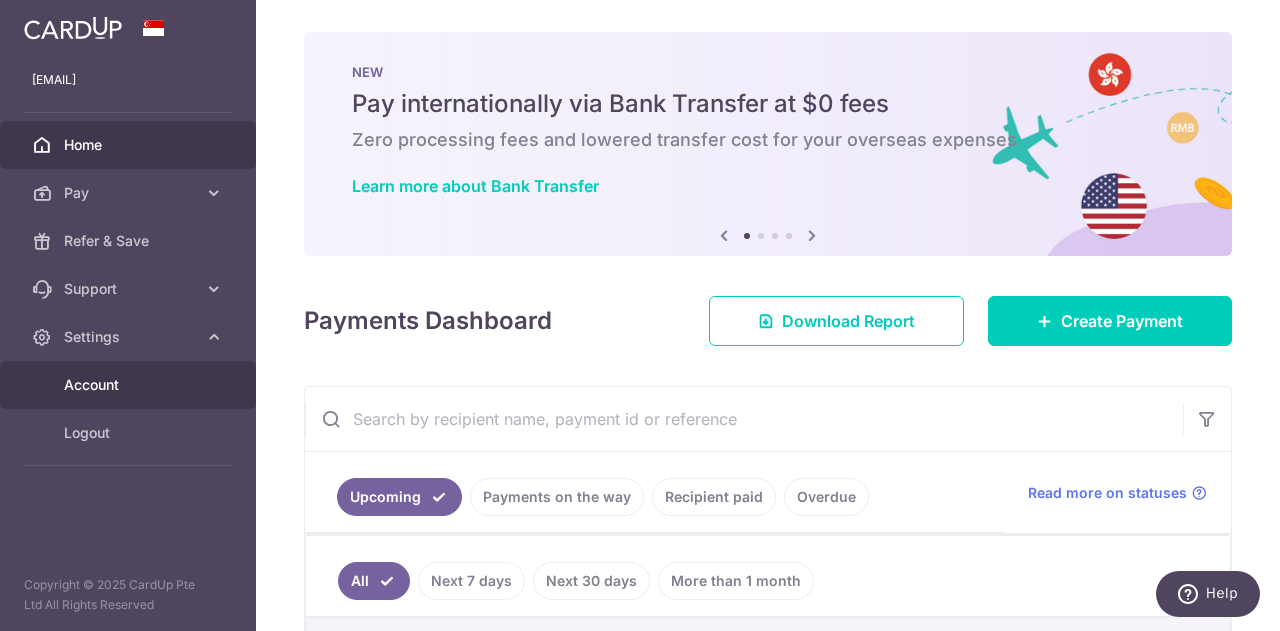 click on "Account" at bounding box center [130, 385] 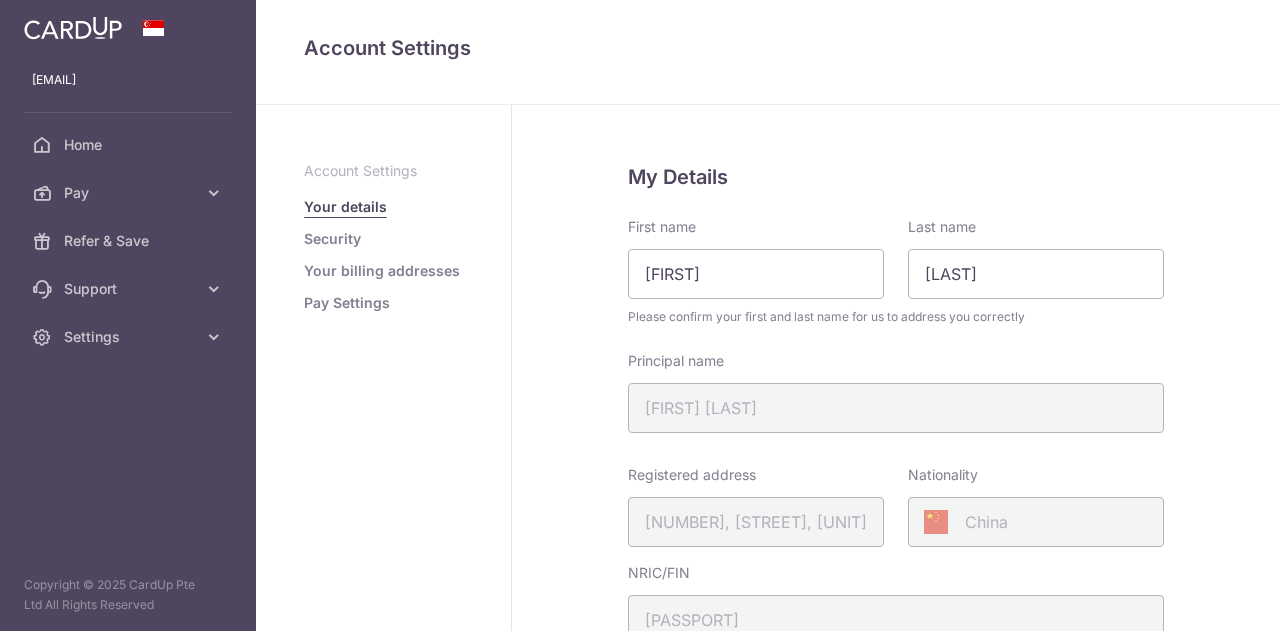 scroll, scrollTop: 0, scrollLeft: 0, axis: both 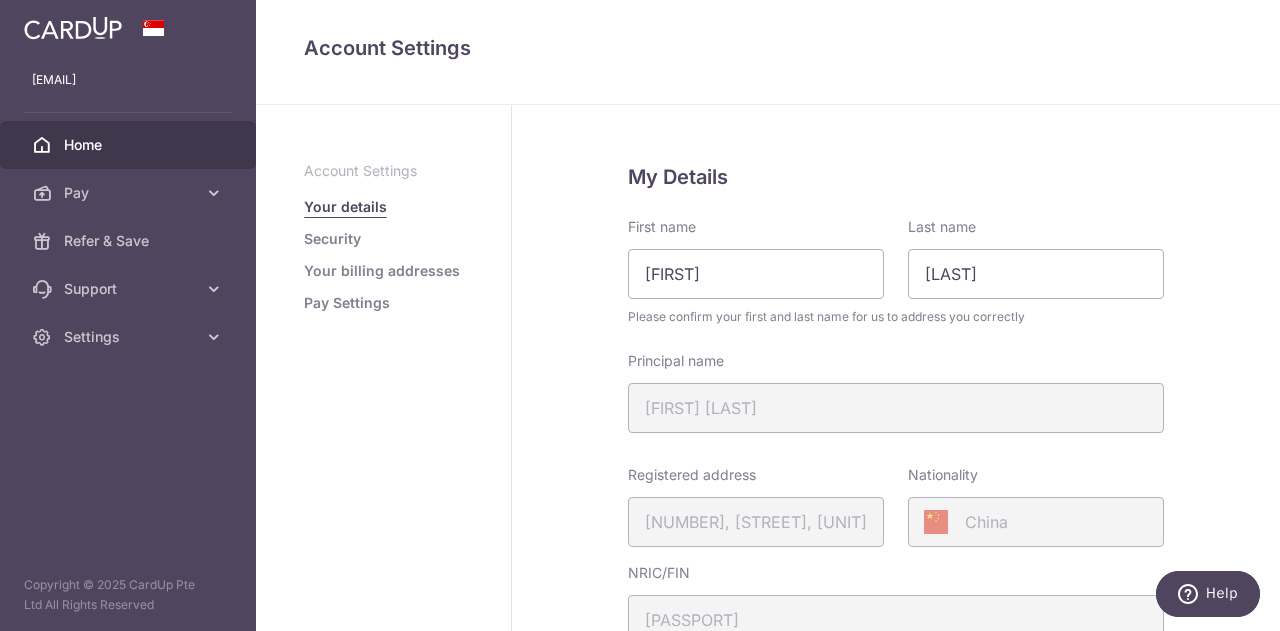 click on "Home" at bounding box center (128, 145) 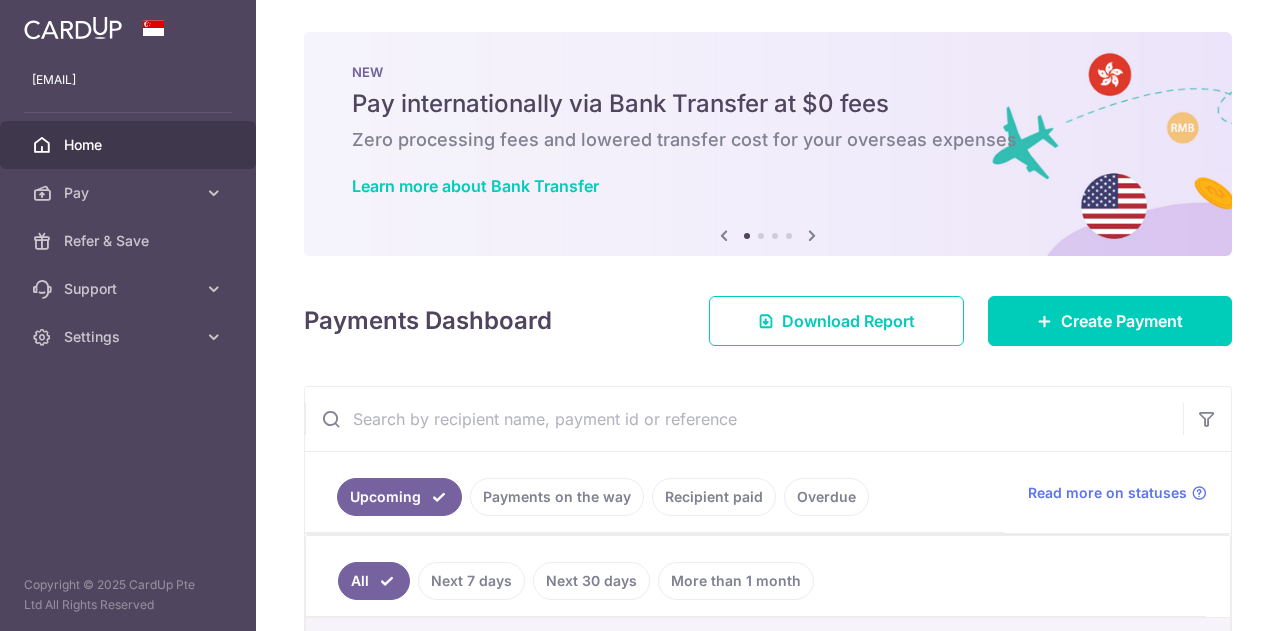 scroll, scrollTop: 0, scrollLeft: 0, axis: both 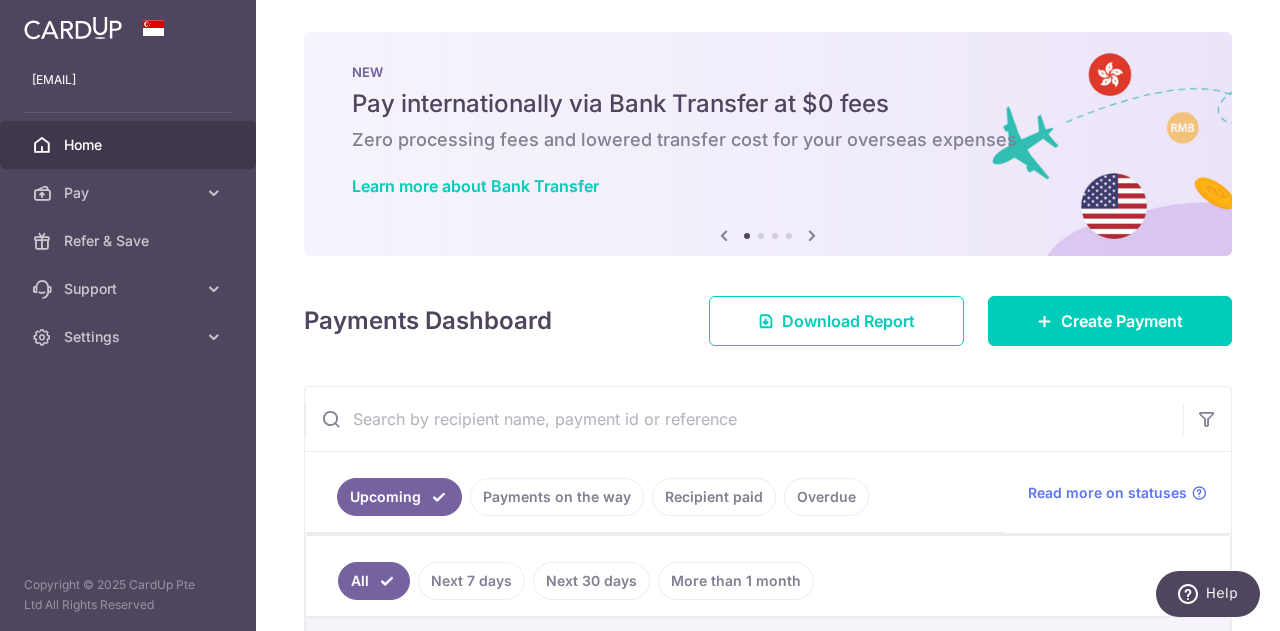 click on "Recipient paid" at bounding box center (714, 497) 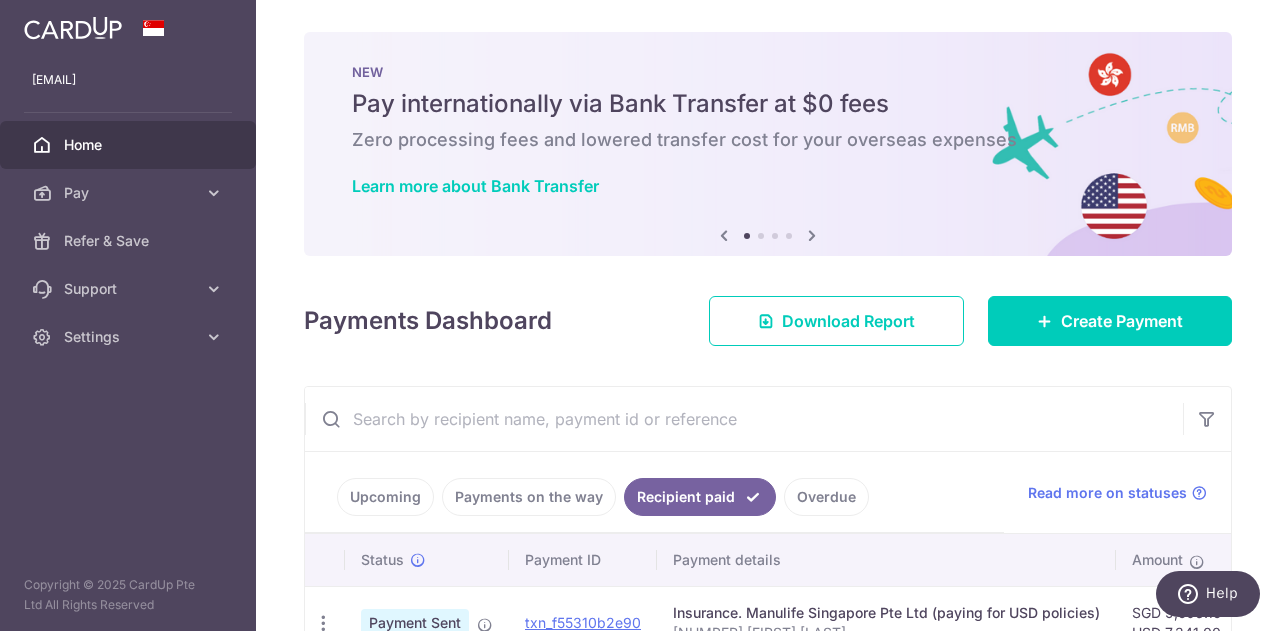 scroll, scrollTop: 130, scrollLeft: 0, axis: vertical 